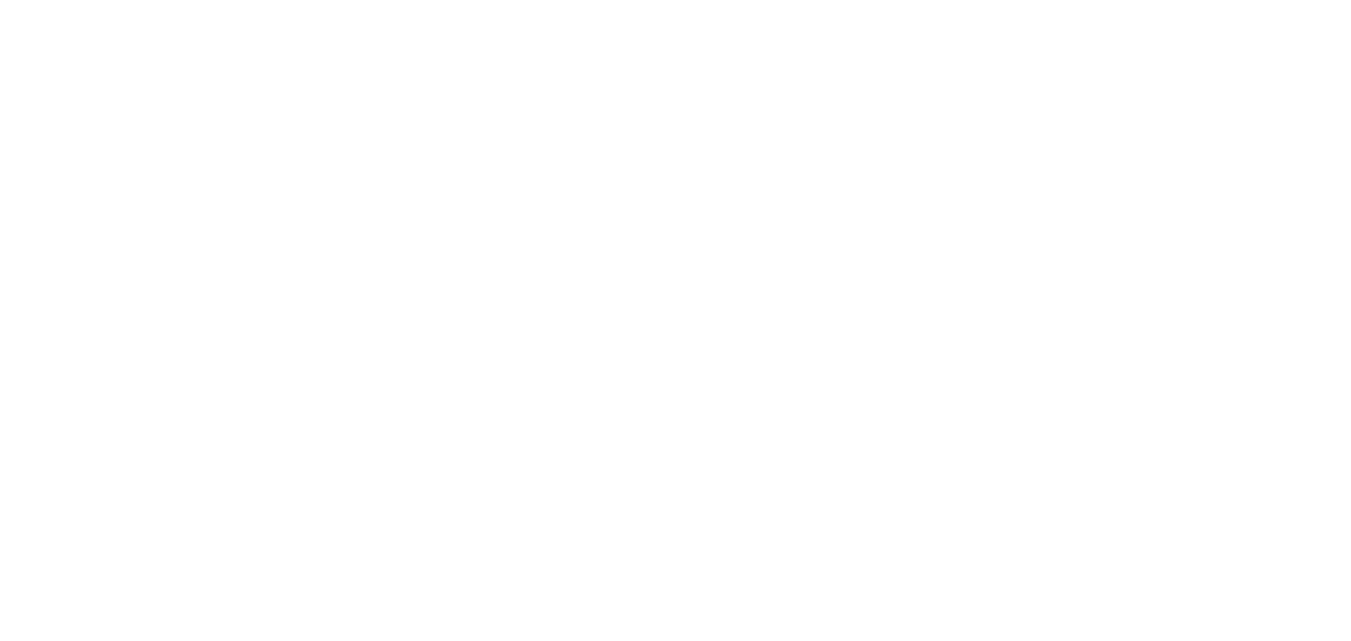 scroll, scrollTop: 0, scrollLeft: 0, axis: both 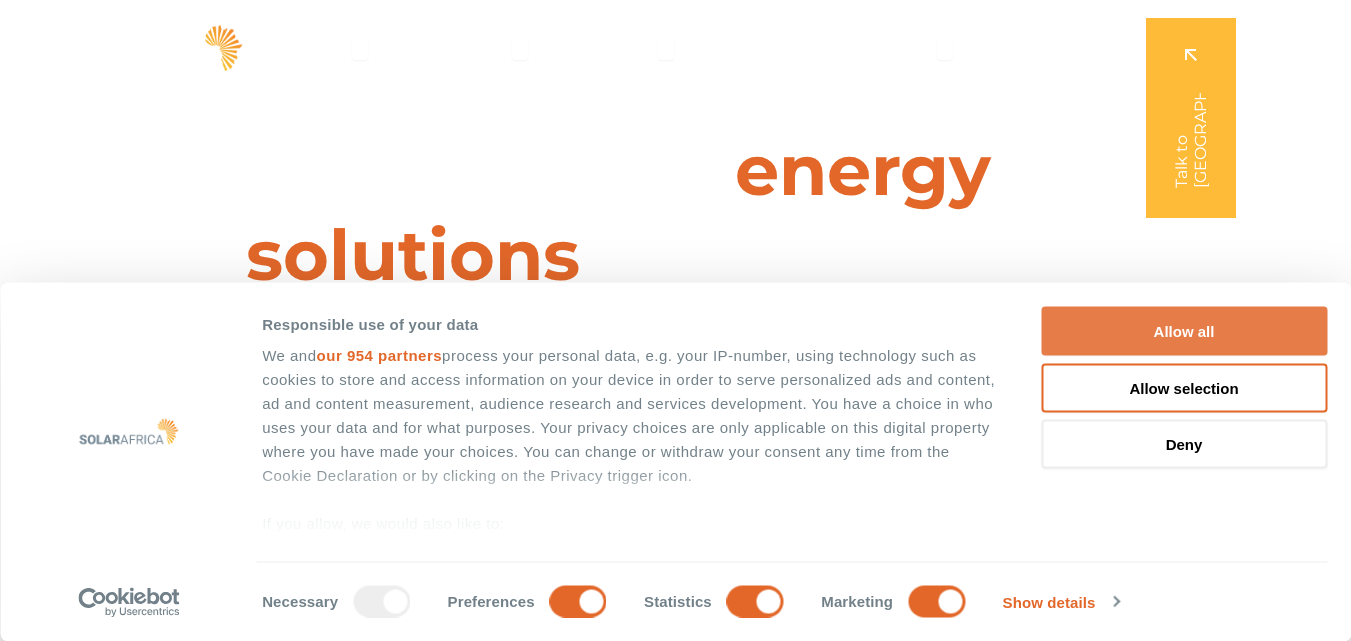 click on "Allow all" at bounding box center [1184, 331] 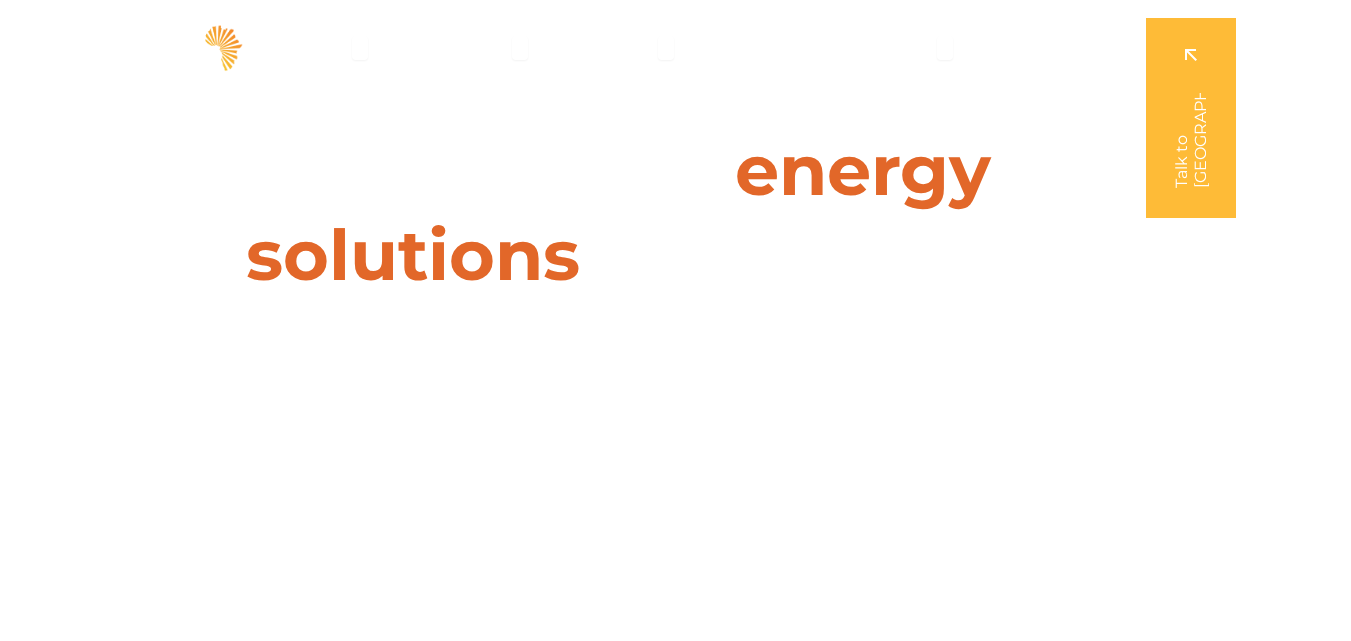 scroll, scrollTop: 0, scrollLeft: 0, axis: both 